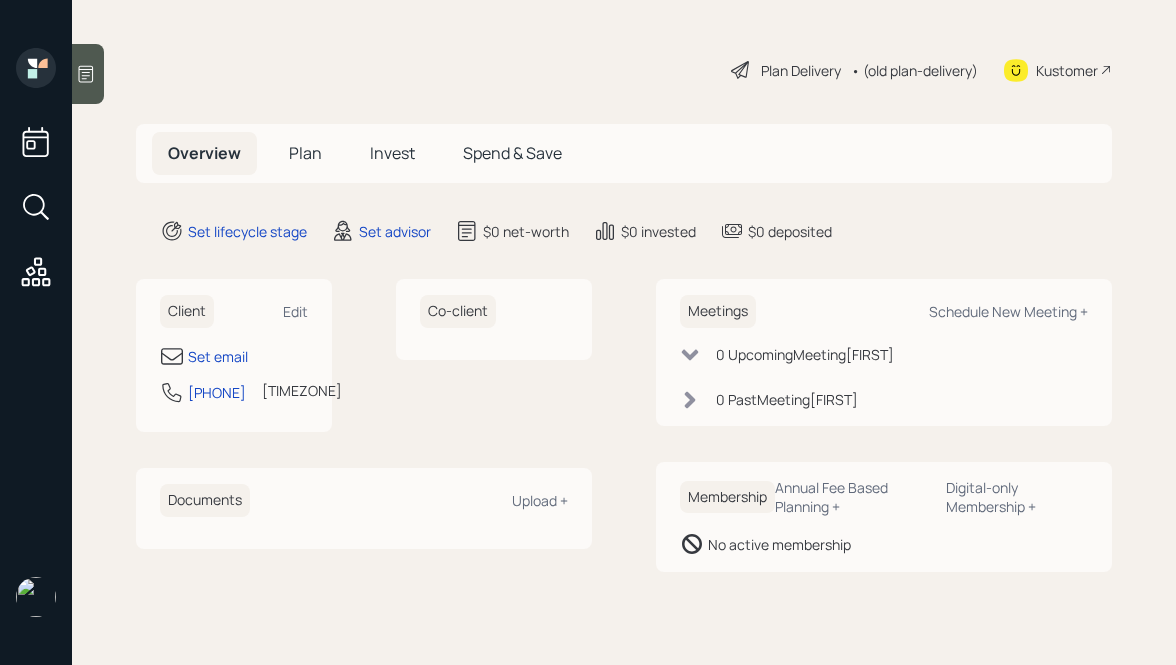 scroll, scrollTop: 0, scrollLeft: 0, axis: both 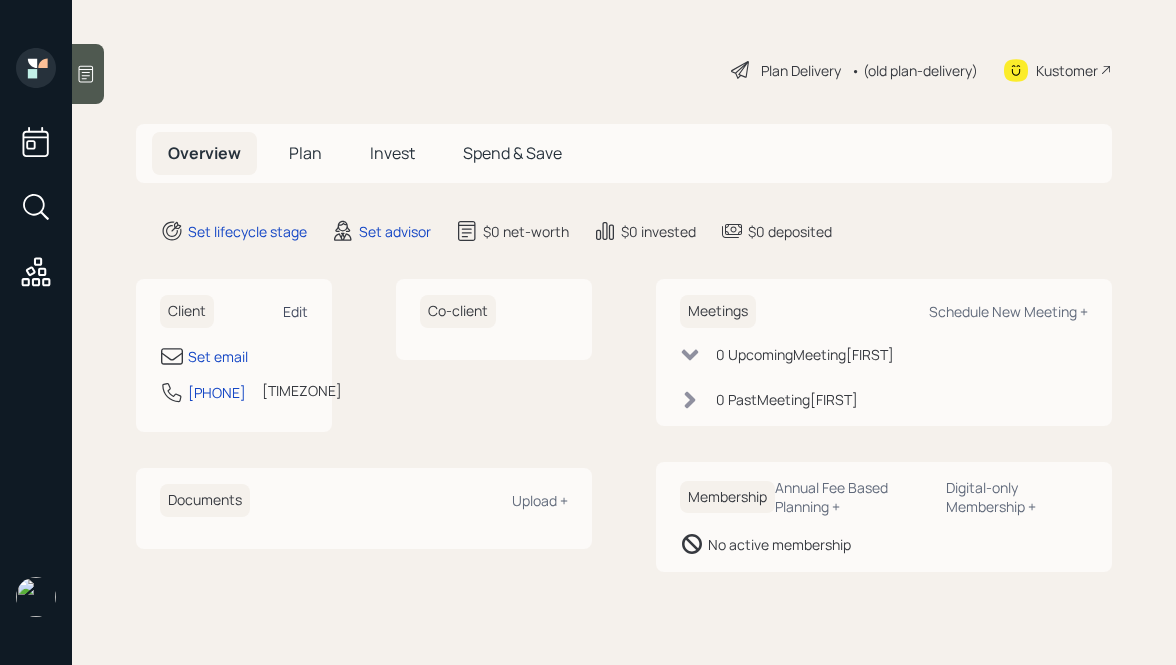 click on "Edit" at bounding box center [295, 311] 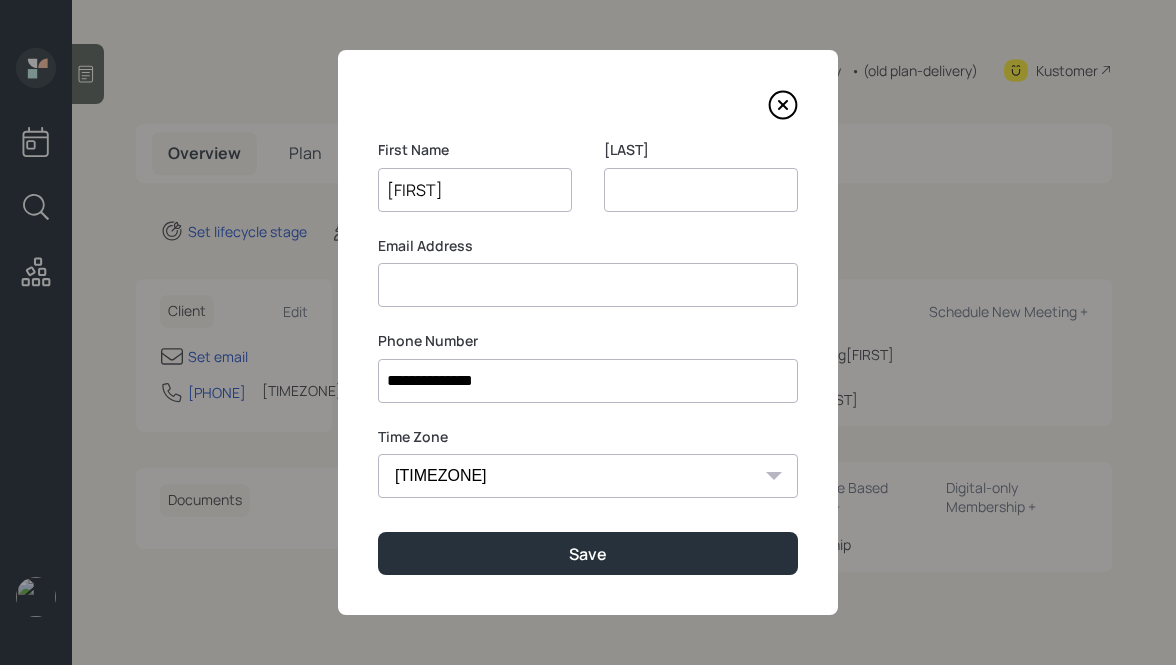 type on "[FIRST]" 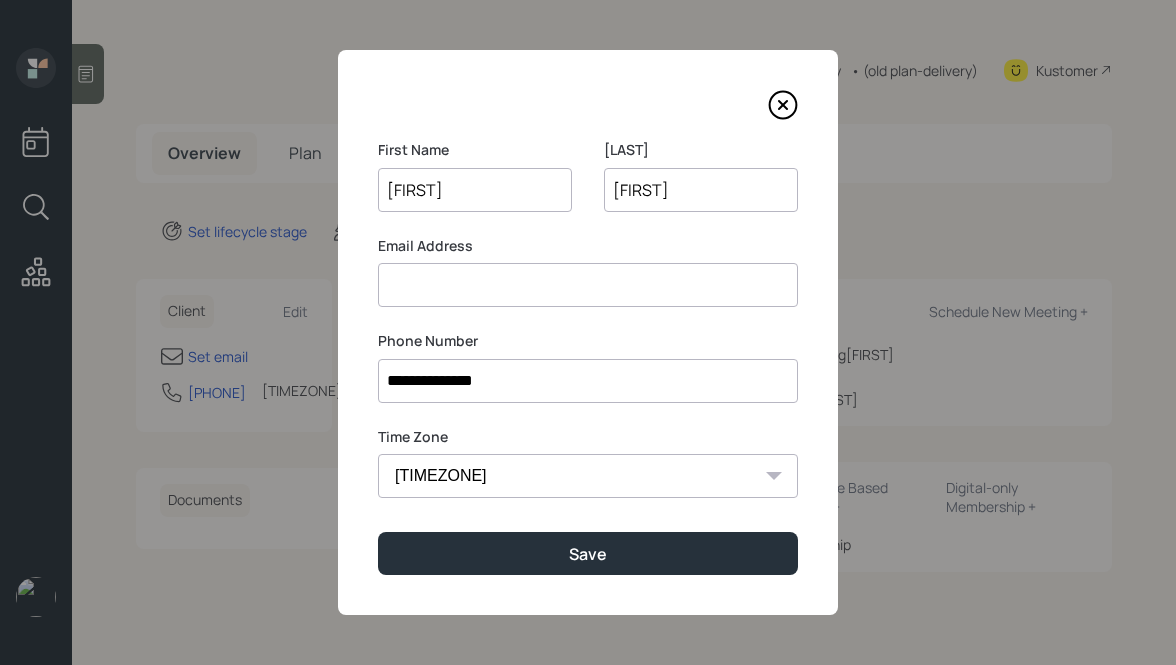 type on "[FIRST]" 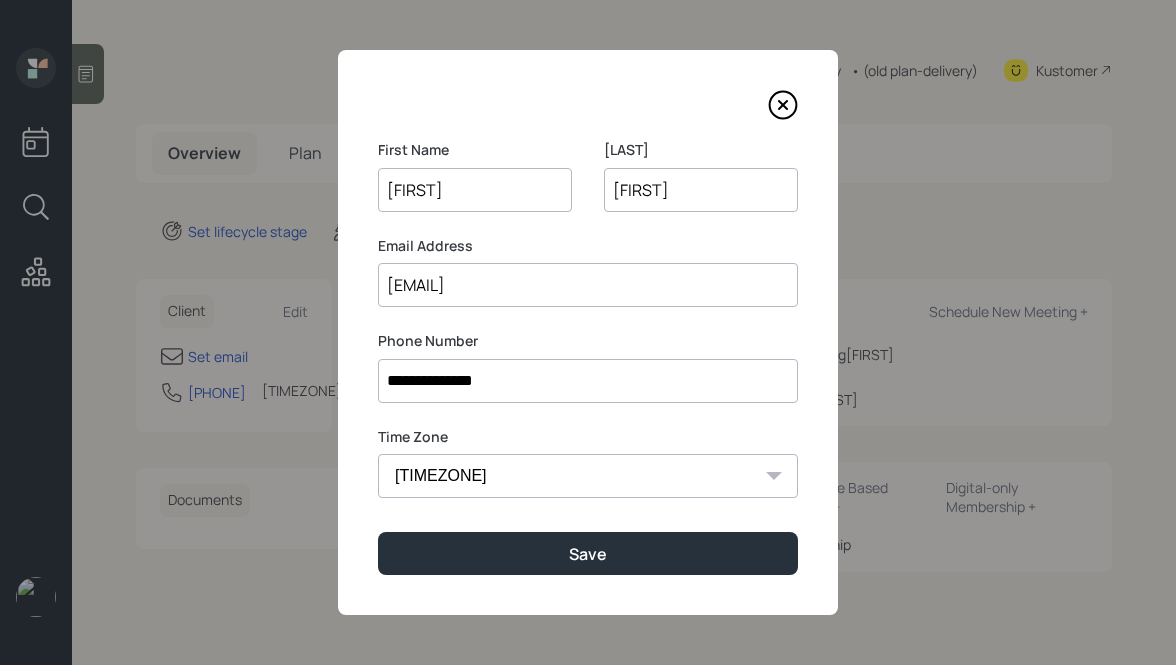 click on "[EMAIL]" at bounding box center [588, 285] 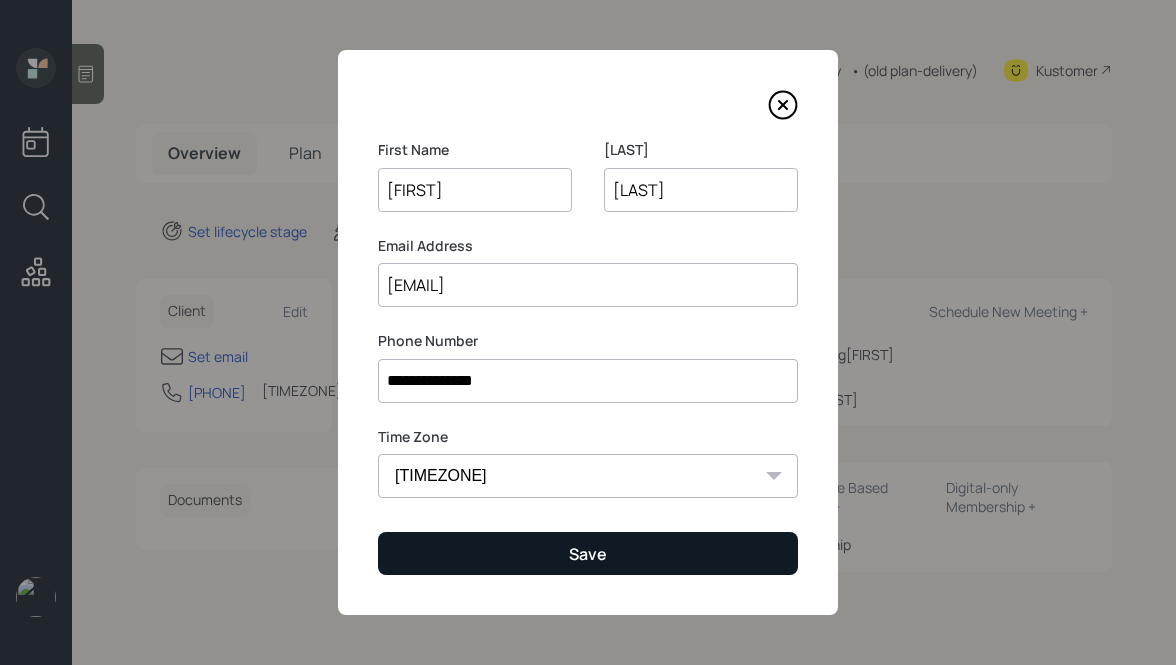 type on "[LAST]" 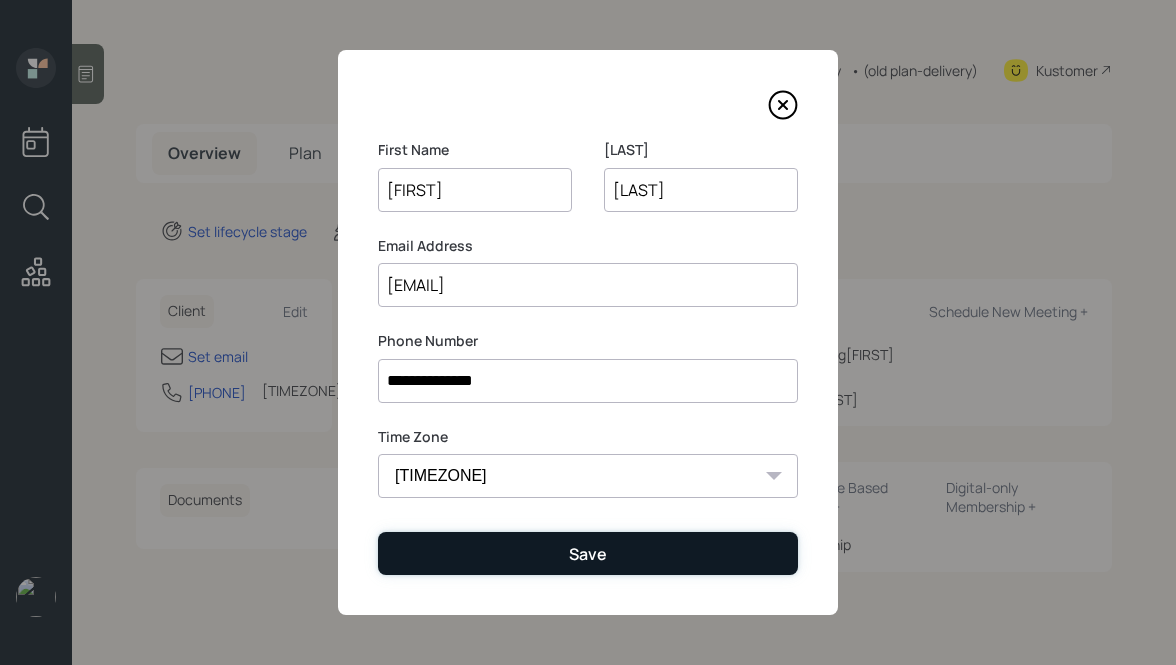 click on "Save" at bounding box center (588, 553) 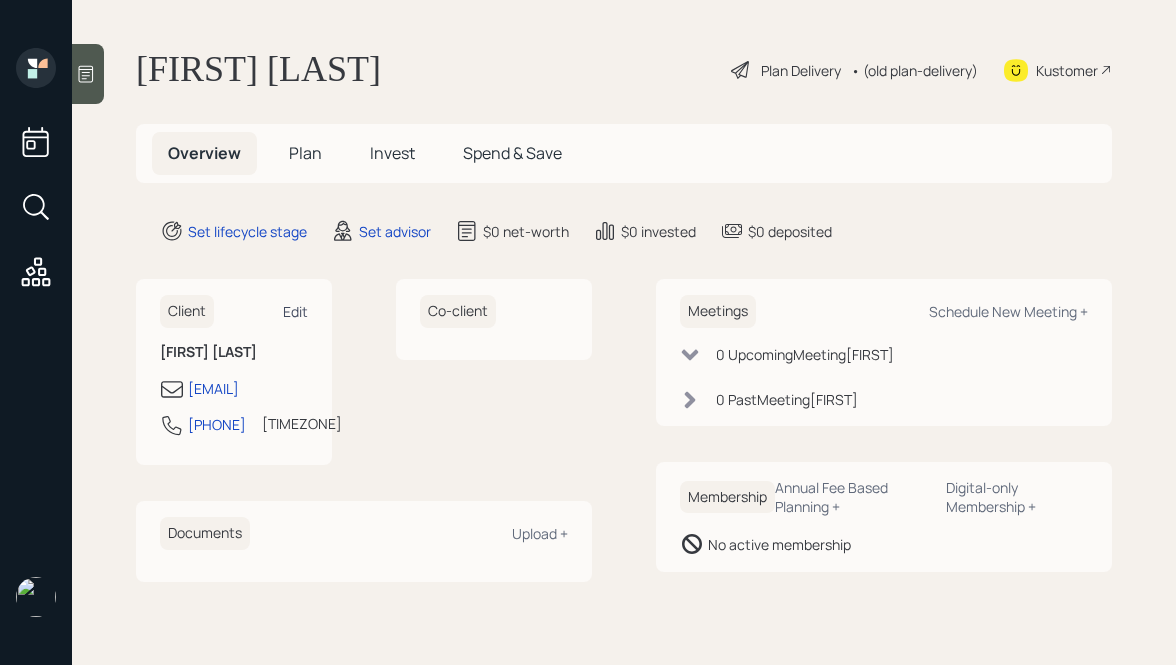 click on "Edit" at bounding box center (295, 311) 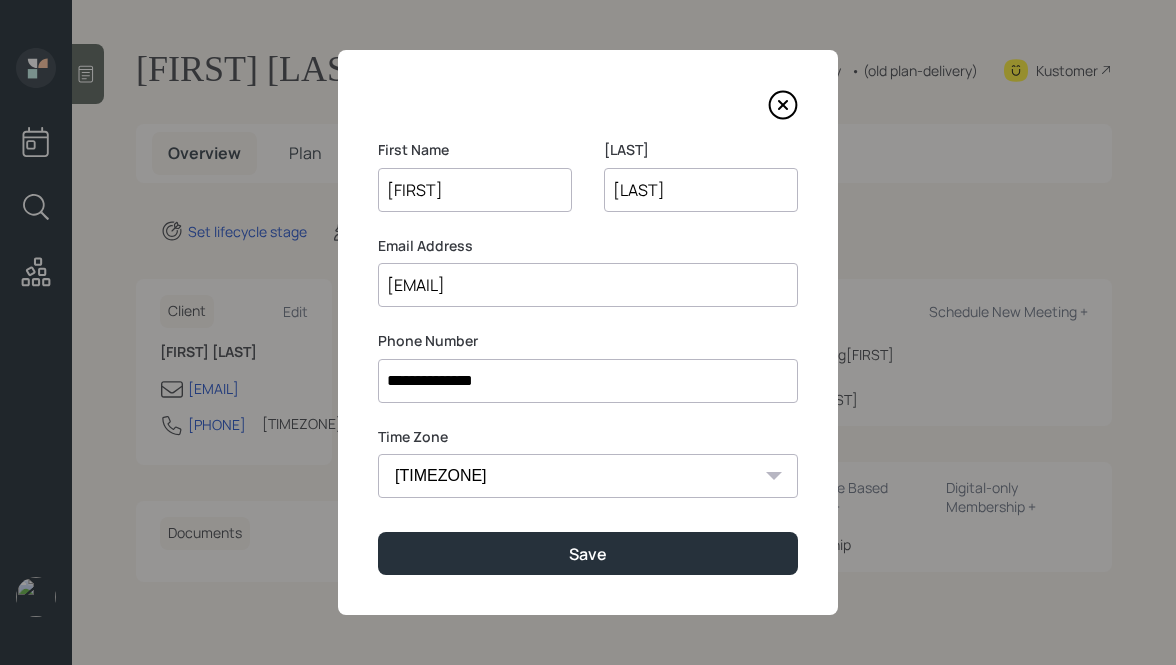 click on "**********" at bounding box center [588, 381] 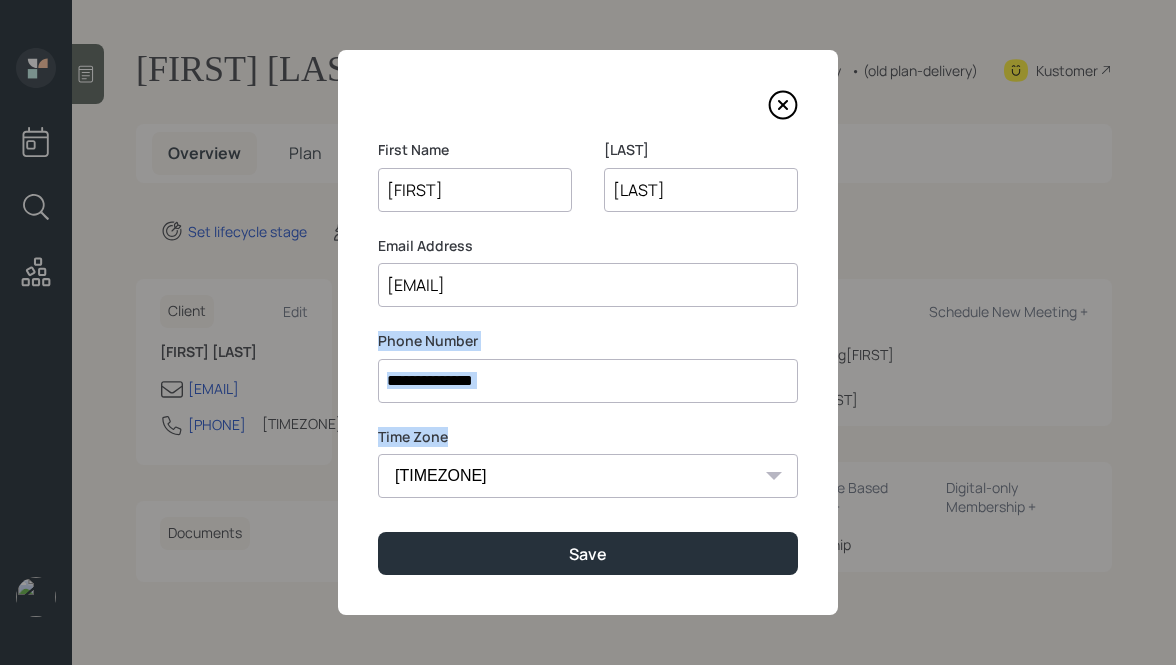 drag, startPoint x: 457, startPoint y: 437, endPoint x: 373, endPoint y: 339, distance: 129.07362 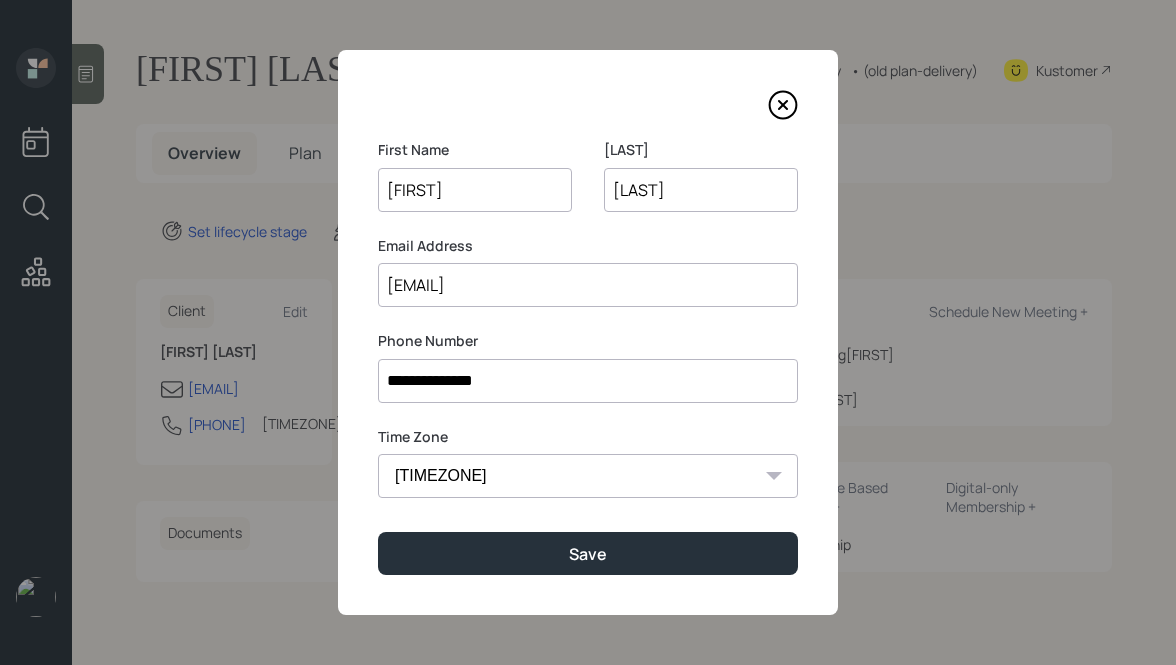 click on "**********" at bounding box center [588, 381] 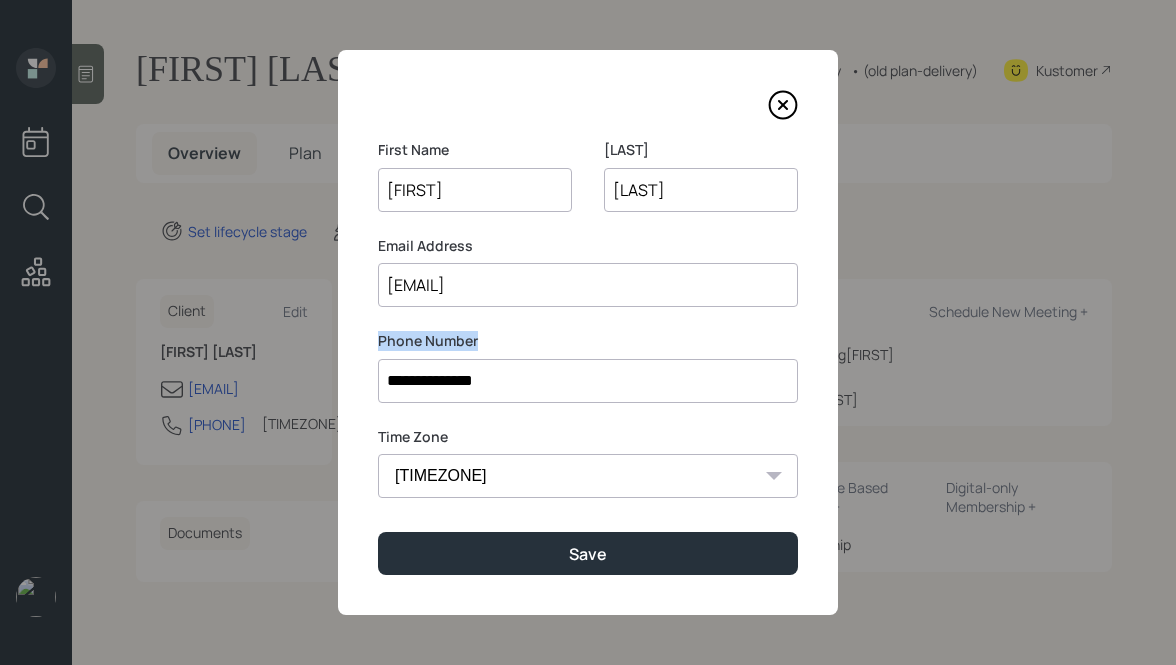 drag, startPoint x: 374, startPoint y: 334, endPoint x: 520, endPoint y: 394, distance: 157.84802 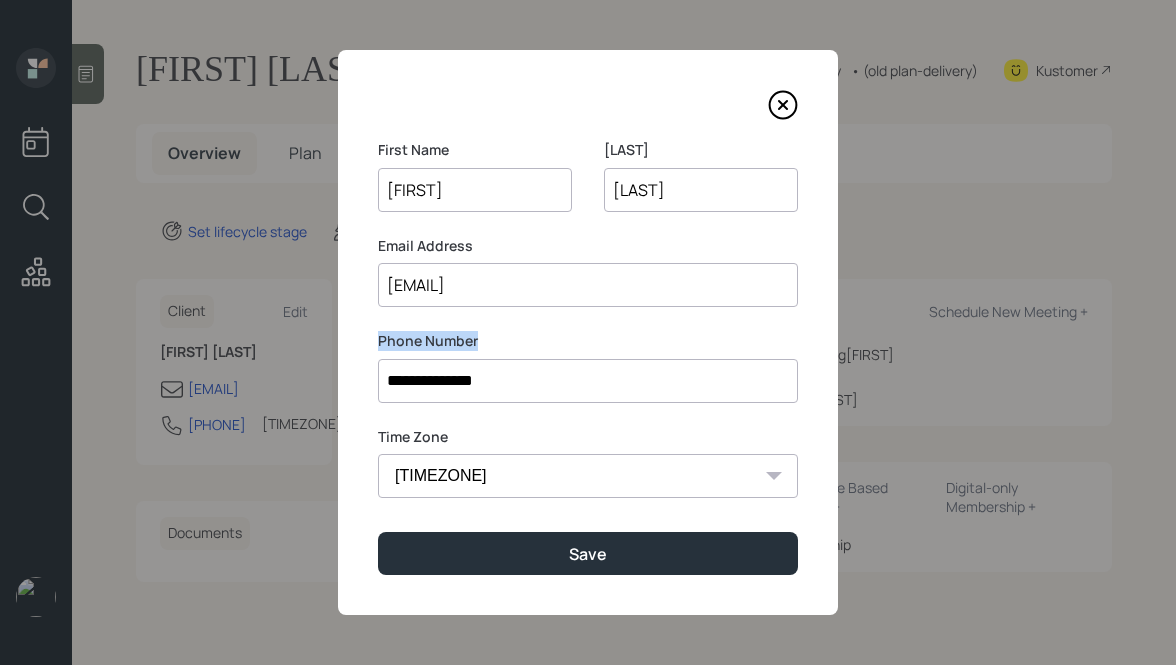 click on "Phone Number" at bounding box center (588, 341) 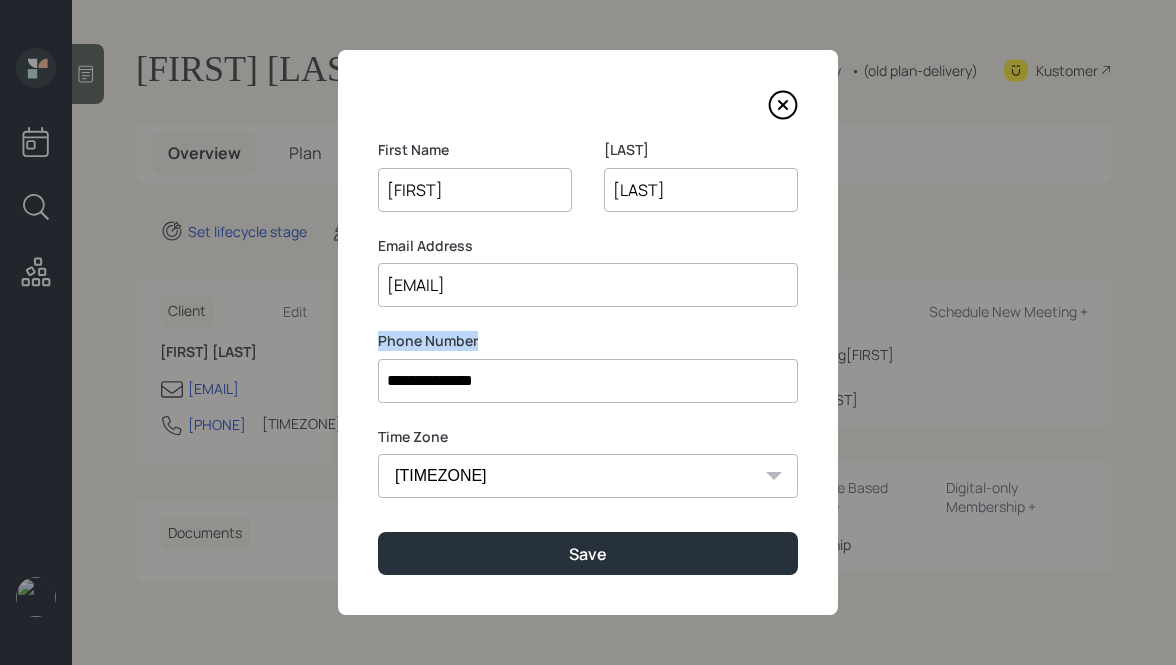 drag, startPoint x: 485, startPoint y: 344, endPoint x: 374, endPoint y: 333, distance: 111.54372 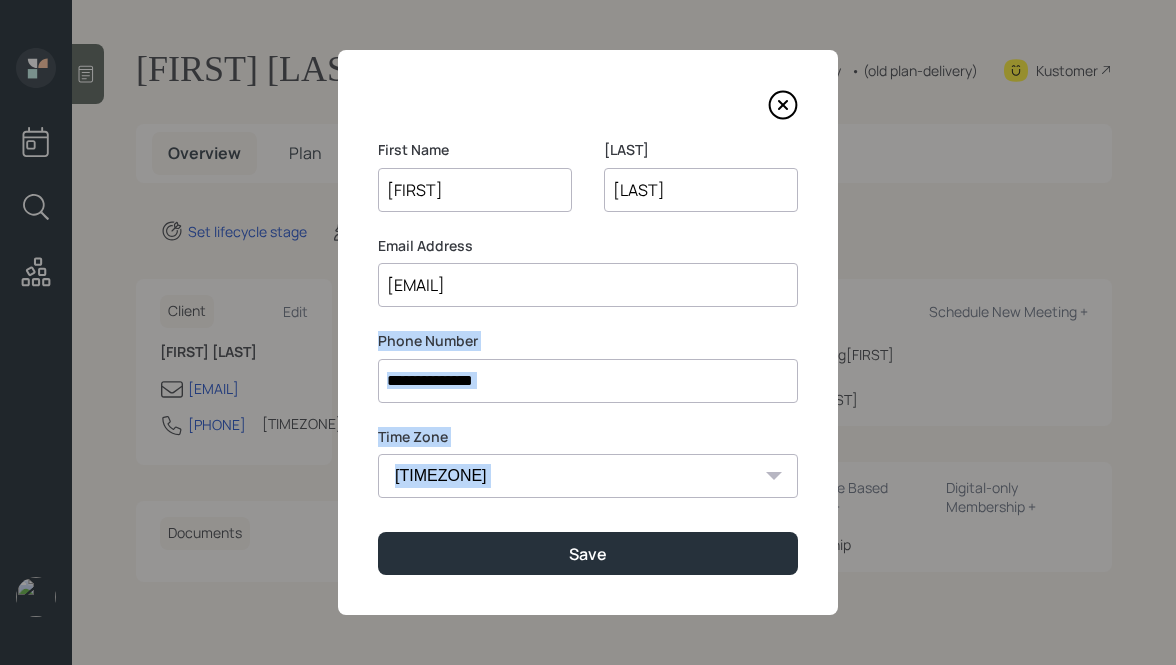 drag, startPoint x: 377, startPoint y: 339, endPoint x: 555, endPoint y: 523, distance: 256.0078 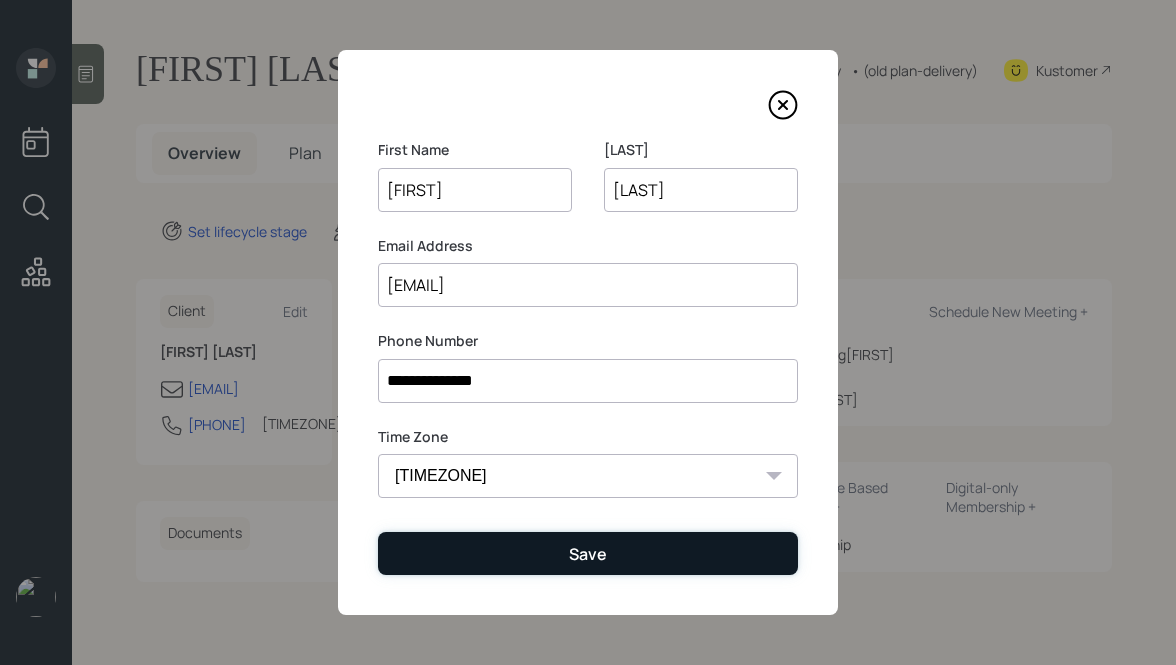 click on "Save" at bounding box center [588, 554] 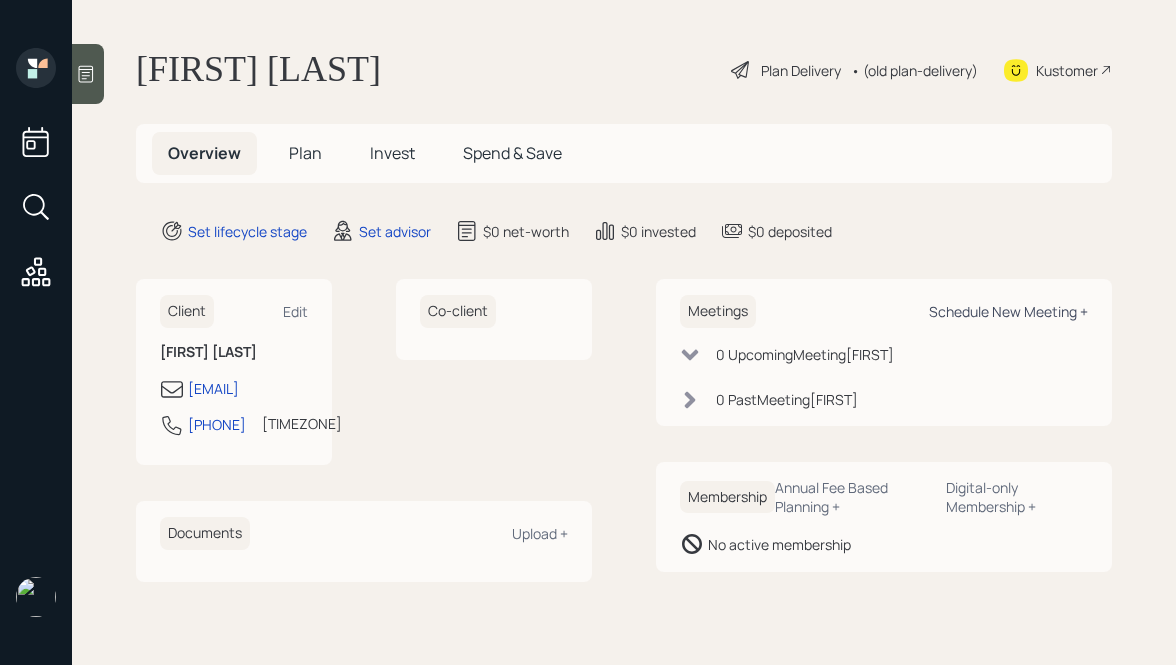 click on "Schedule New Meeting +" at bounding box center (295, 311) 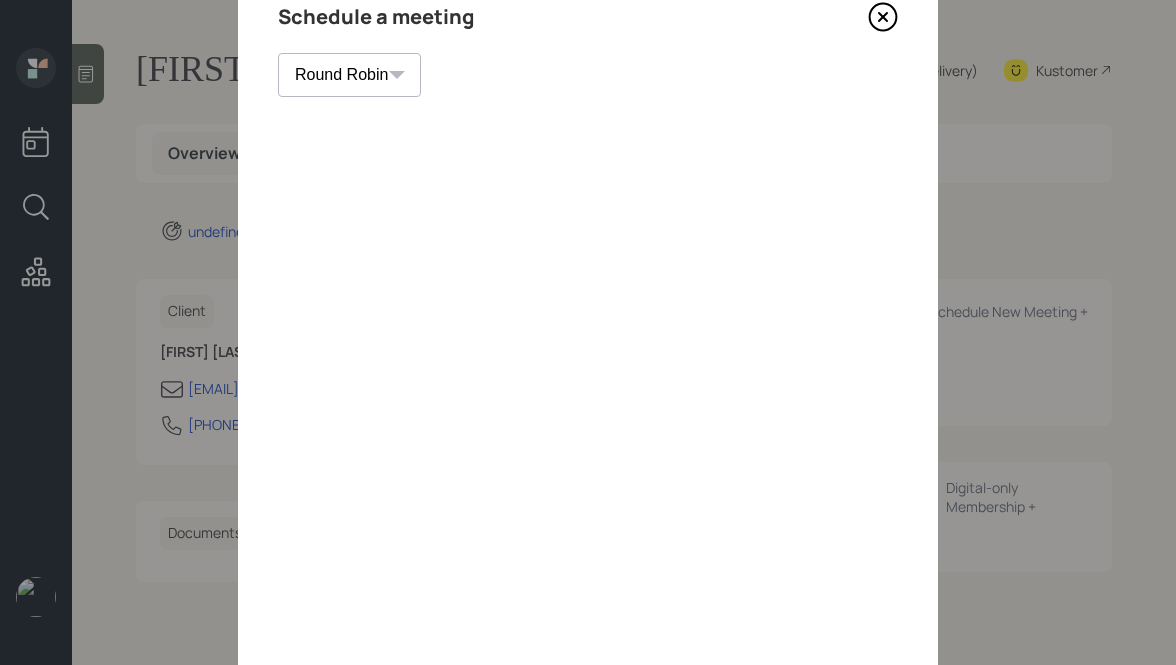 scroll, scrollTop: 88, scrollLeft: 0, axis: vertical 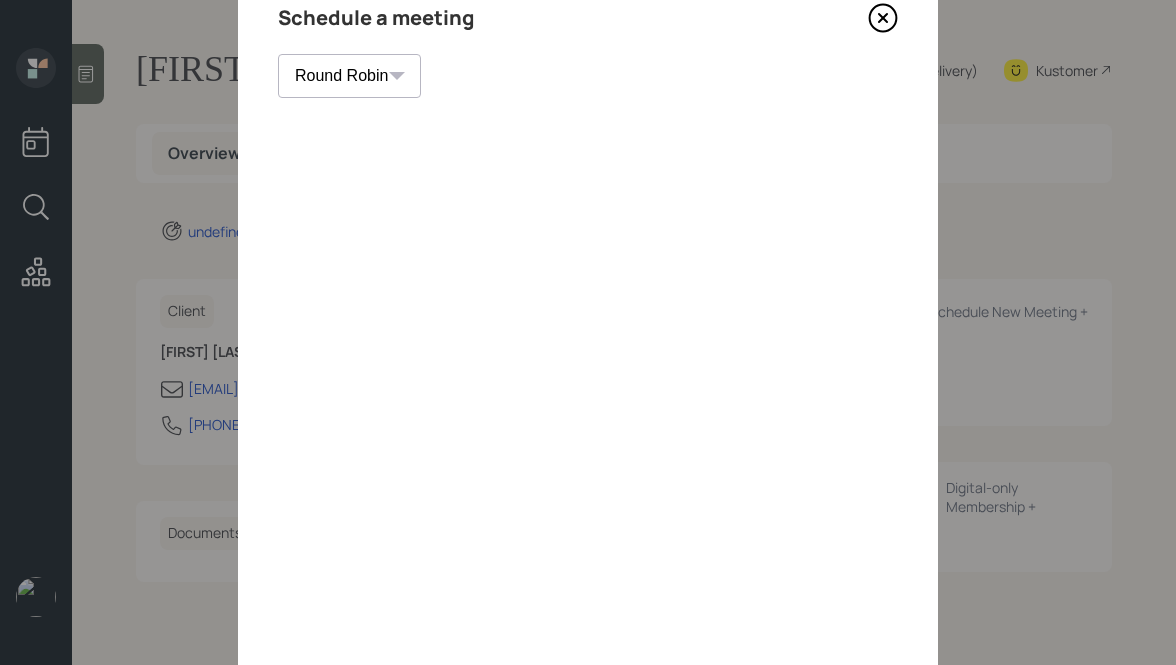 click at bounding box center (883, 18) 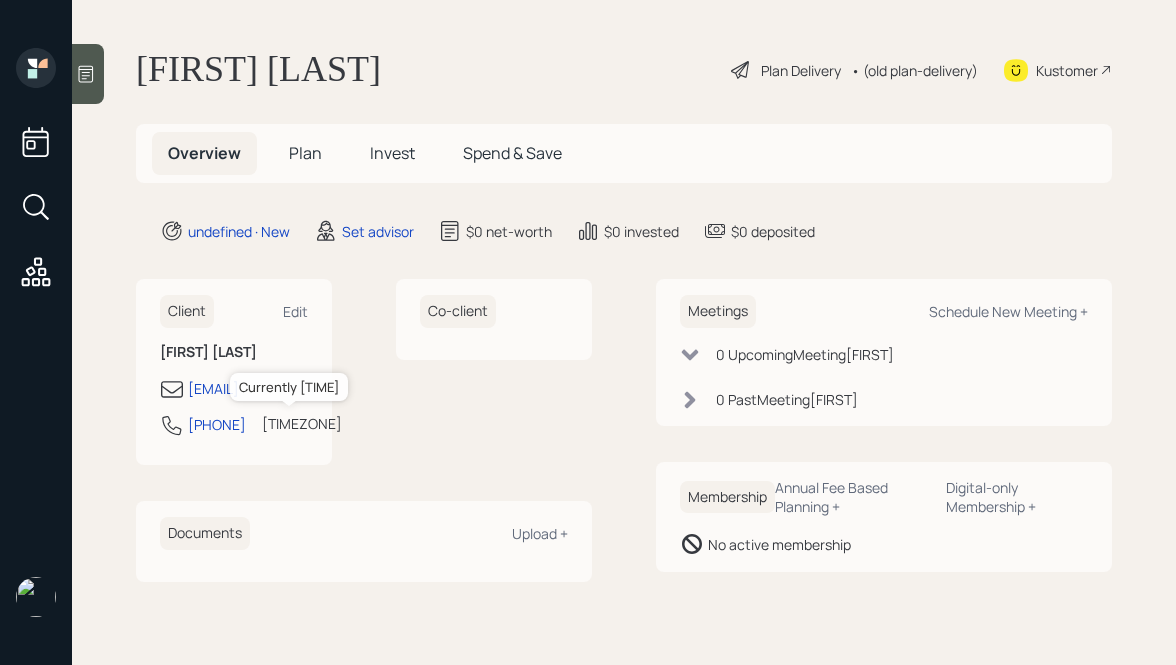 click on "[TIMEZONE]" at bounding box center (302, 423) 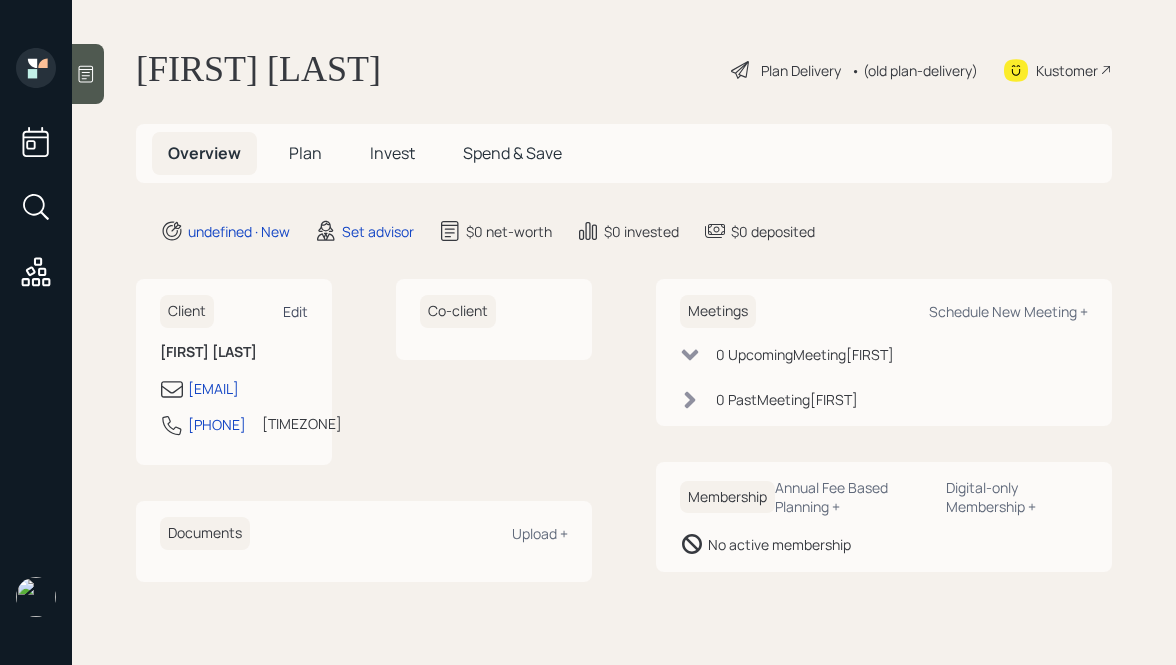 click on "Edit" at bounding box center (295, 311) 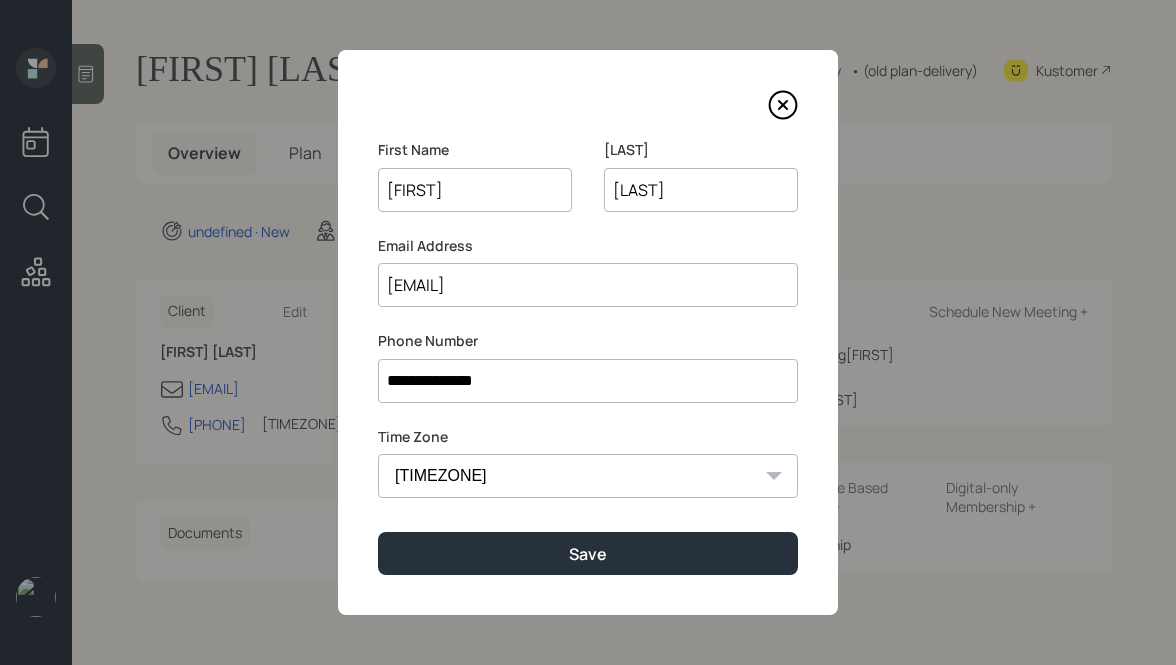 click on "[TIMEZONE] [TIMEZONE] [TIMEZONE] [TIMEZONE] [TIMEZONE] [TIMEZONE]" at bounding box center (588, 476) 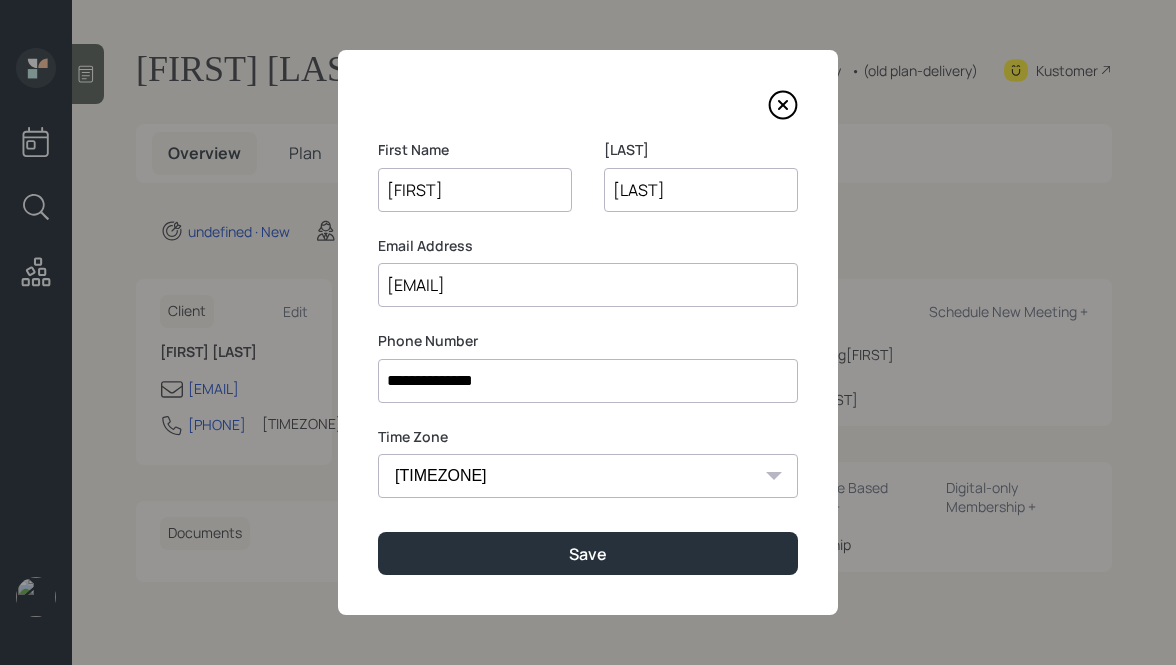 select on "[TIMEZONE]" 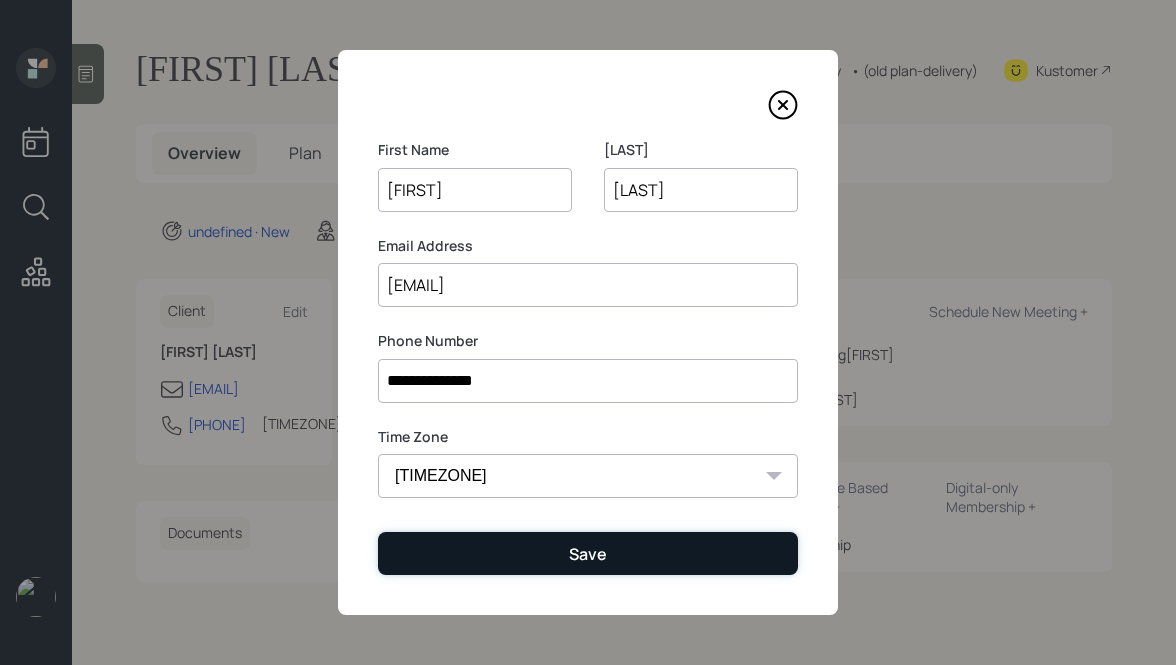 click on "Save" at bounding box center [588, 553] 